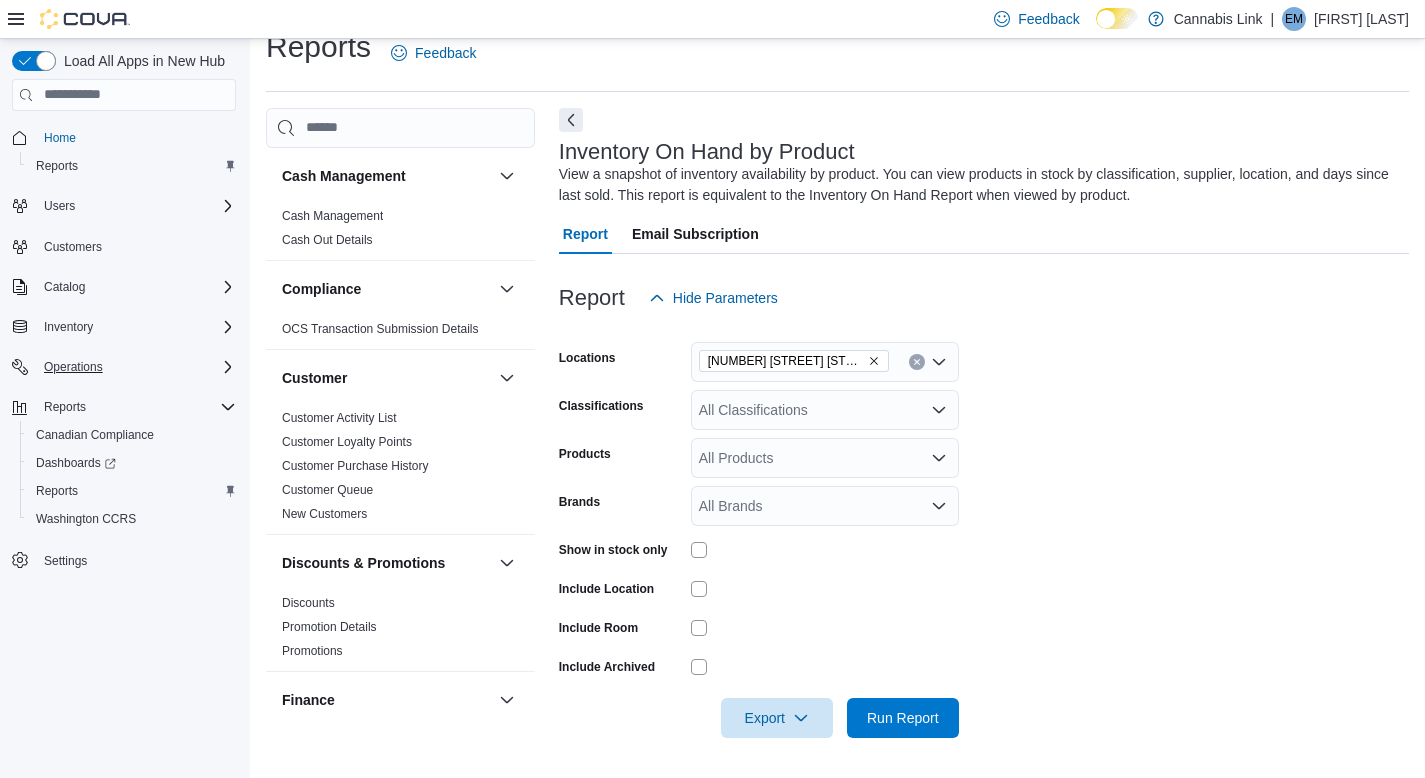 scroll, scrollTop: 28, scrollLeft: 0, axis: vertical 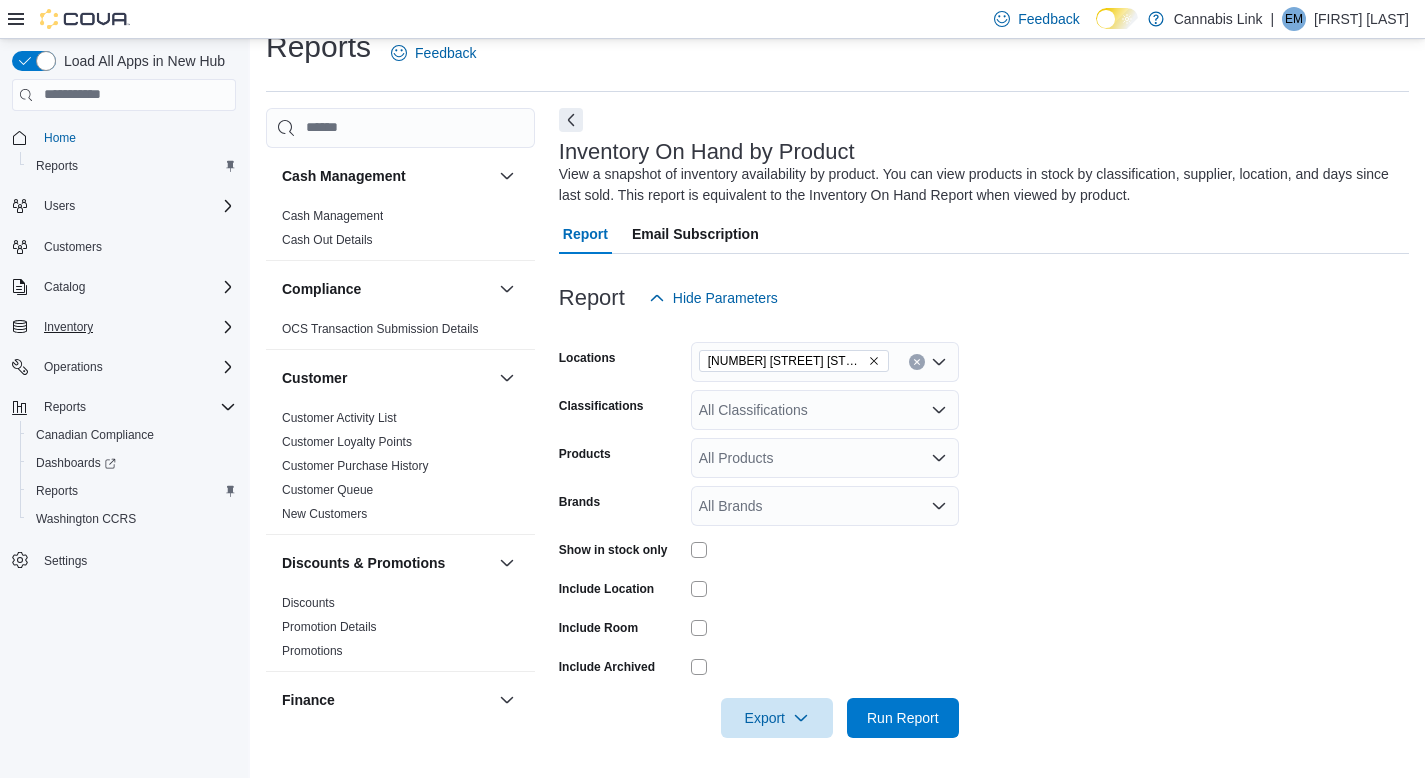 click on "Inventory" at bounding box center (136, 327) 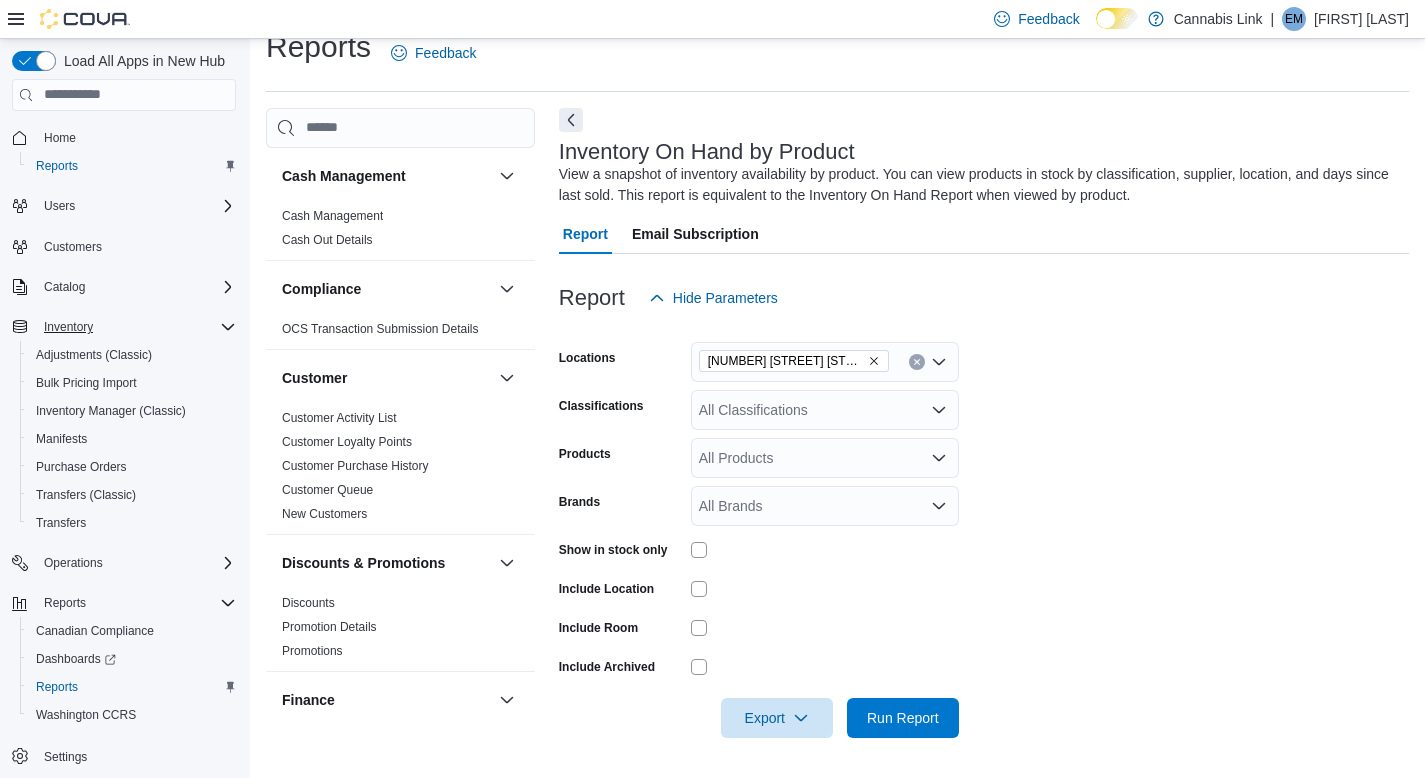 click on "Inventory" at bounding box center (136, 327) 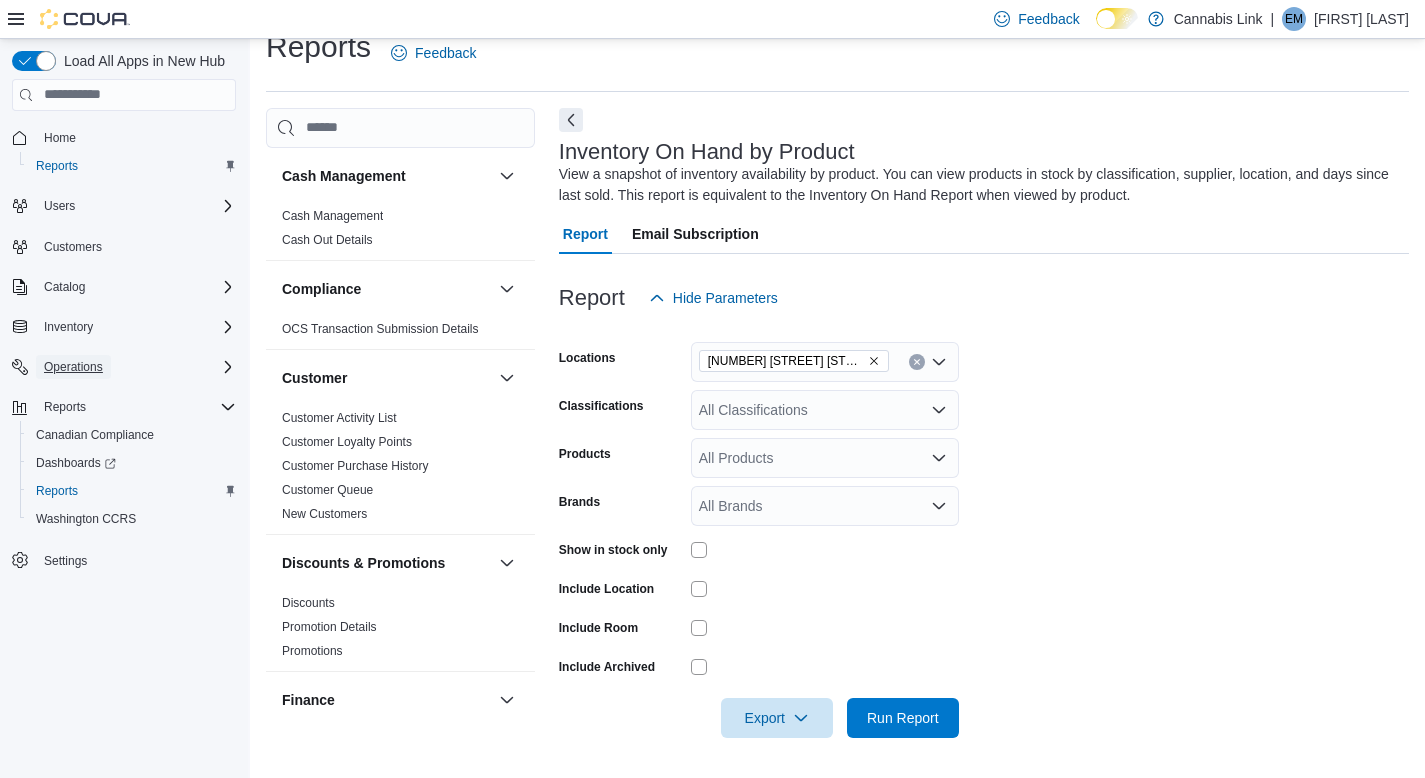 click on "Operations" at bounding box center (73, 367) 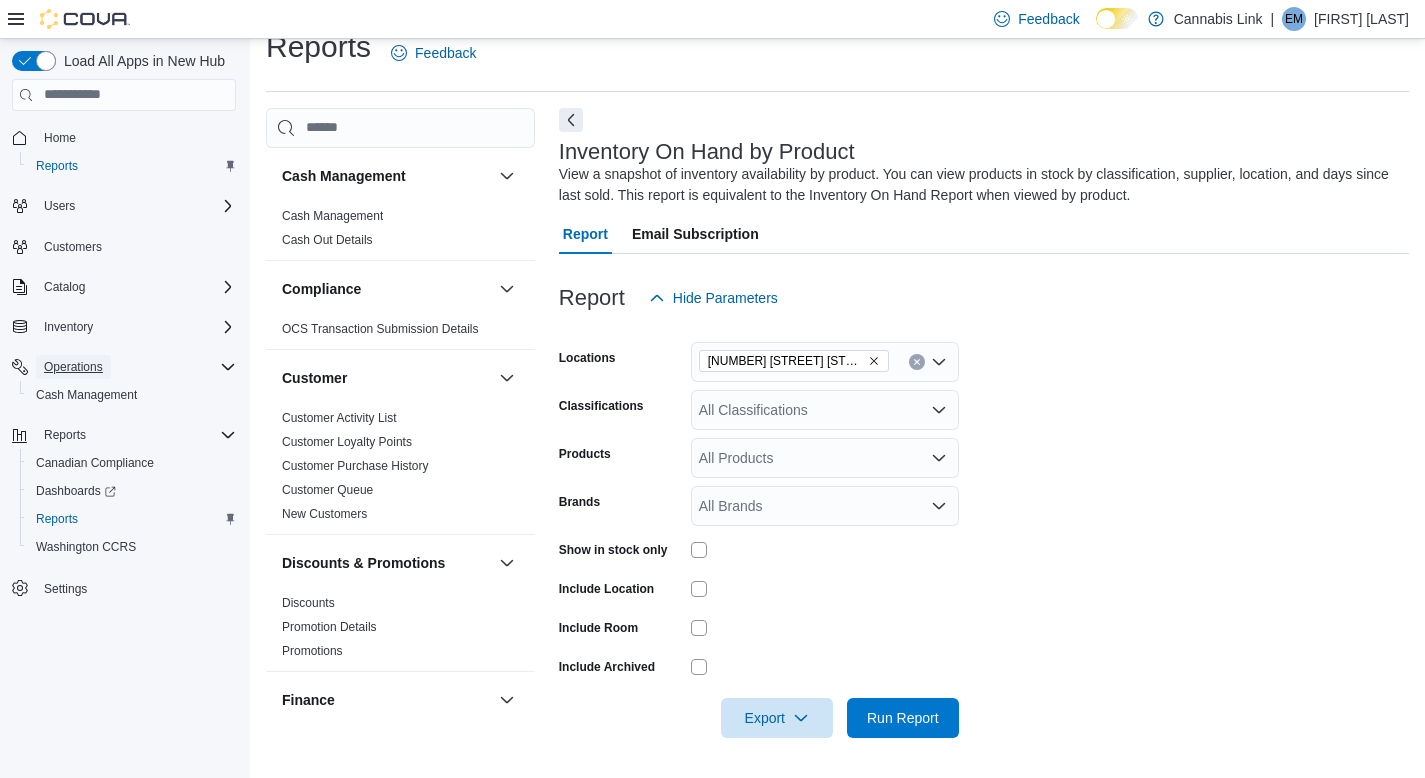 click on "Operations" at bounding box center (73, 367) 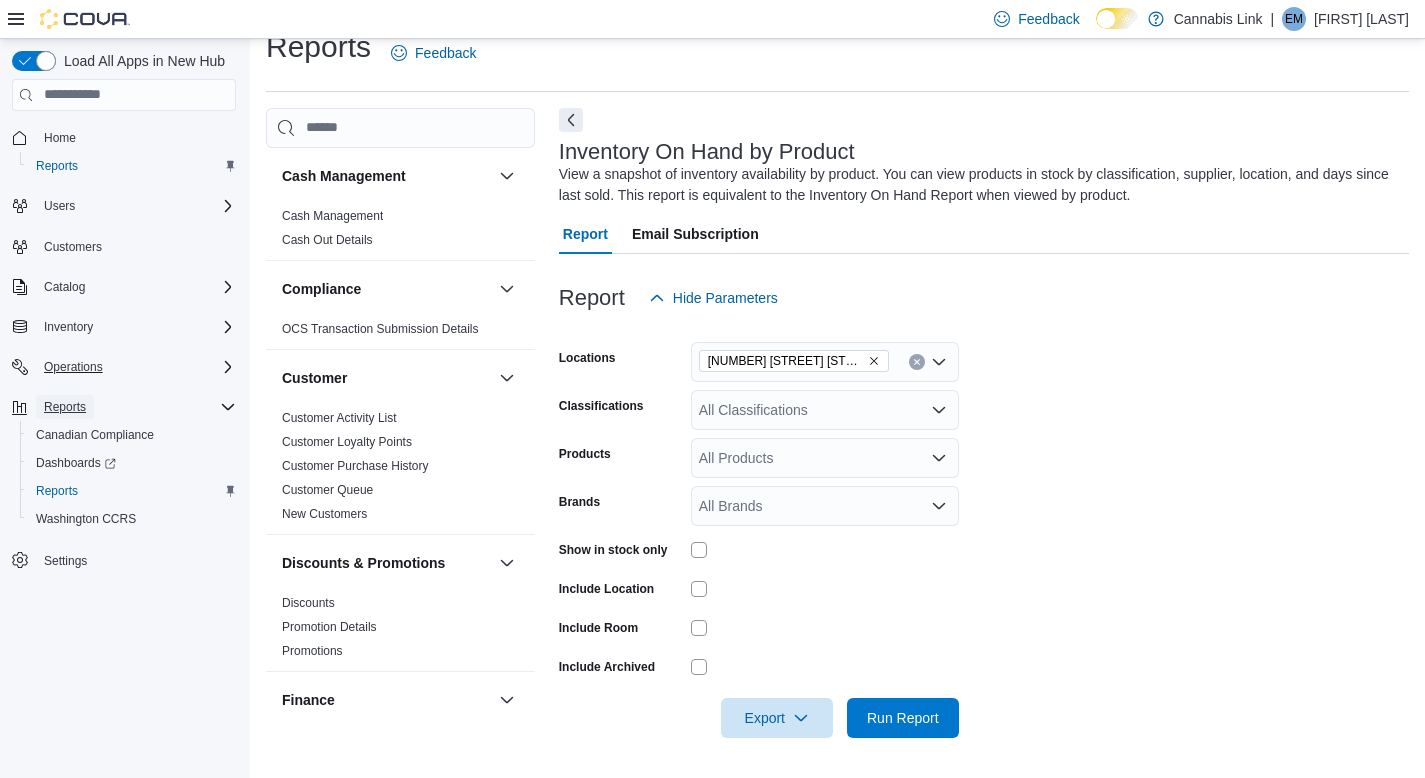 click on "Reports" at bounding box center [65, 407] 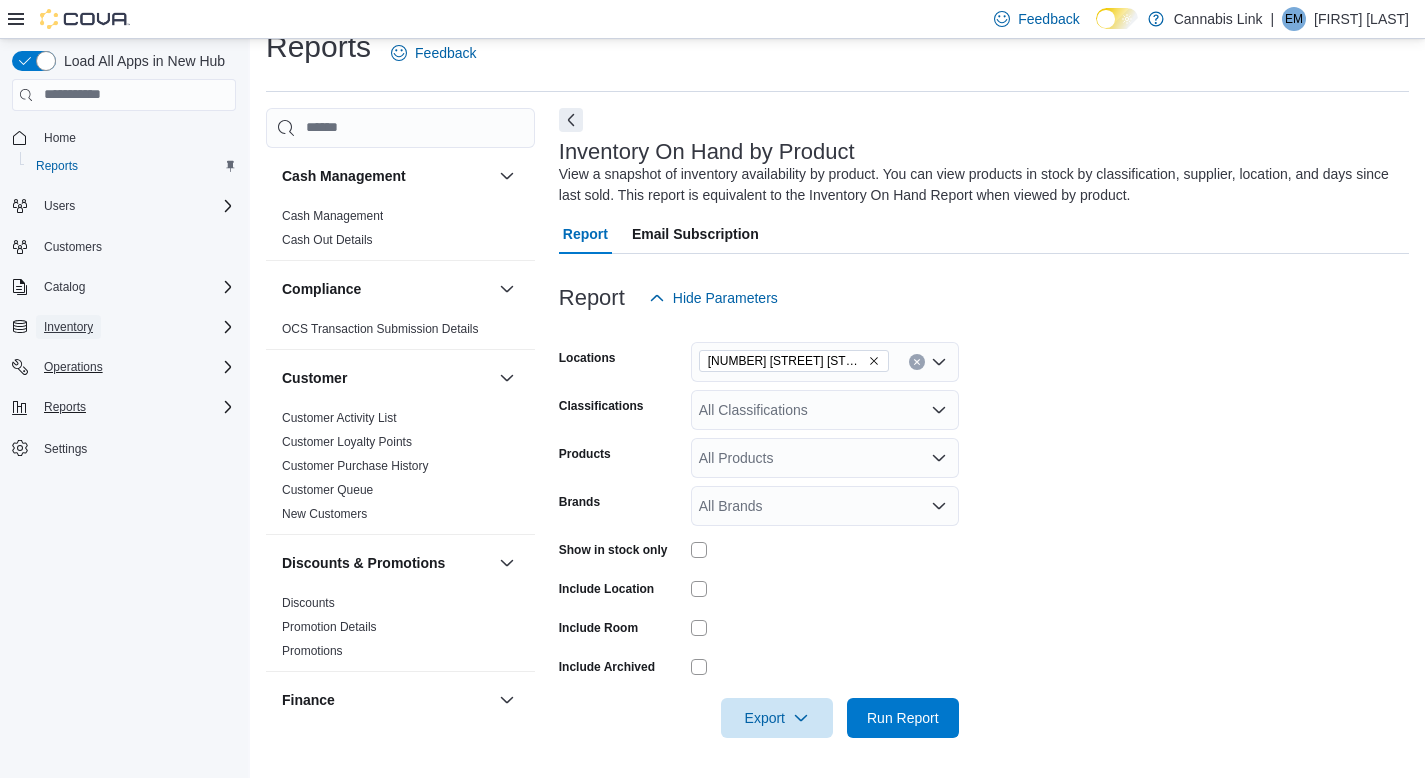 click on "Inventory" at bounding box center [68, 327] 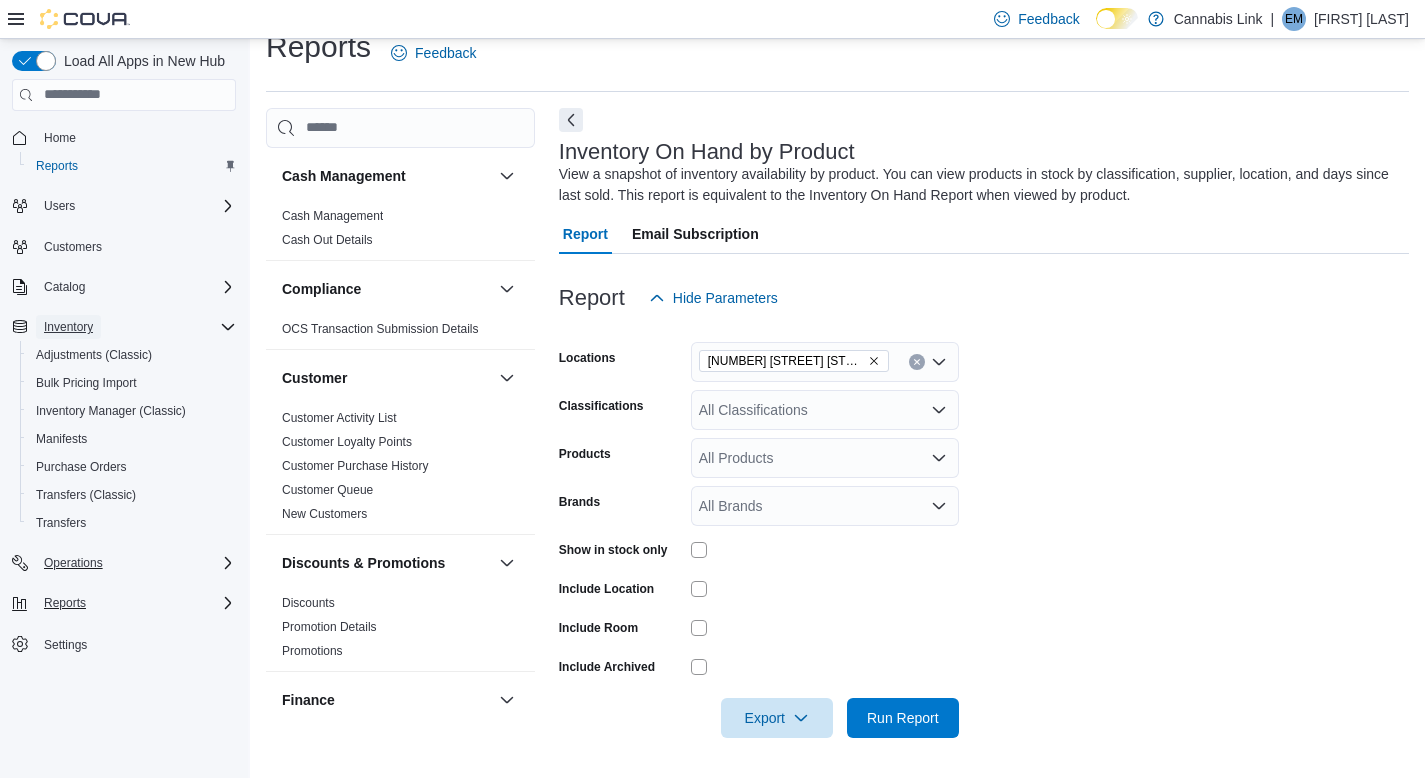 click on "Inventory" at bounding box center [68, 327] 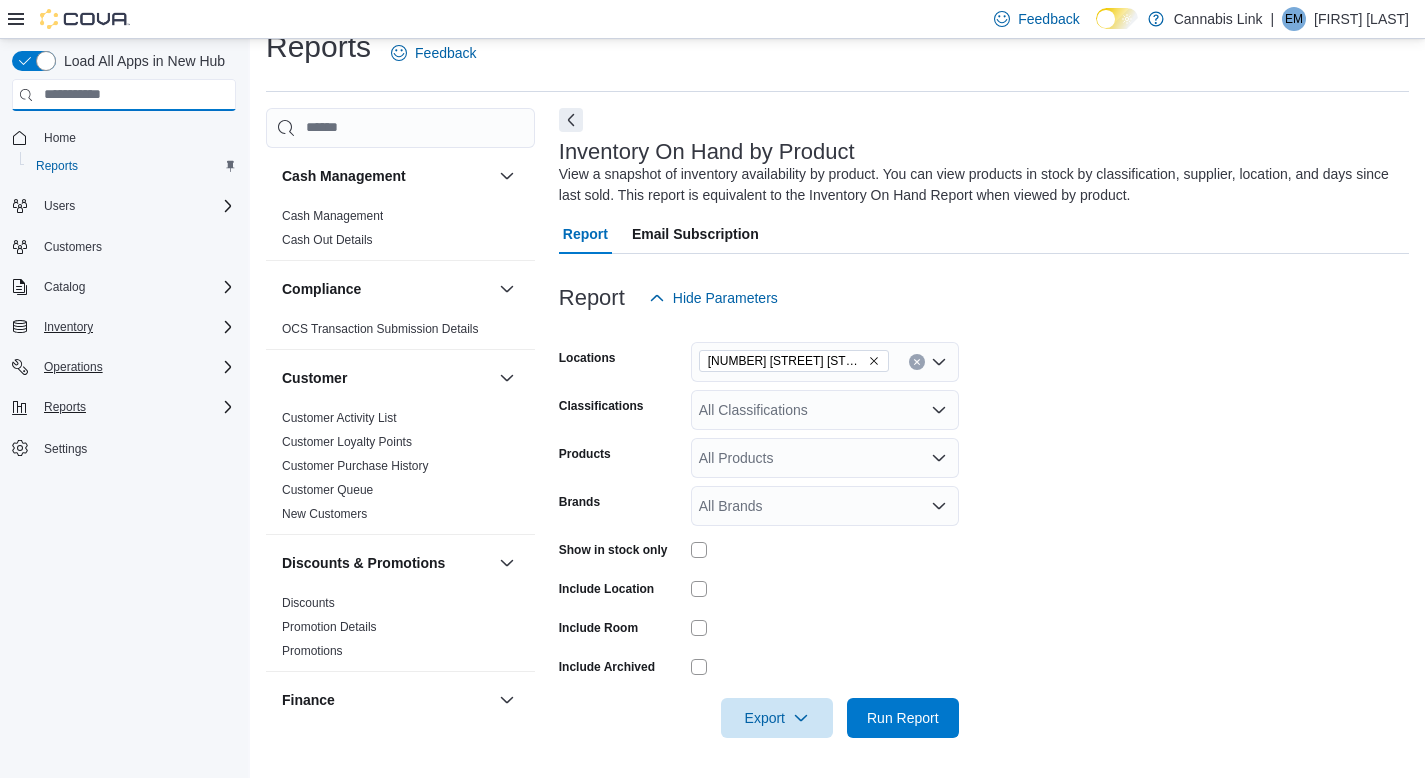 click at bounding box center [124, 95] 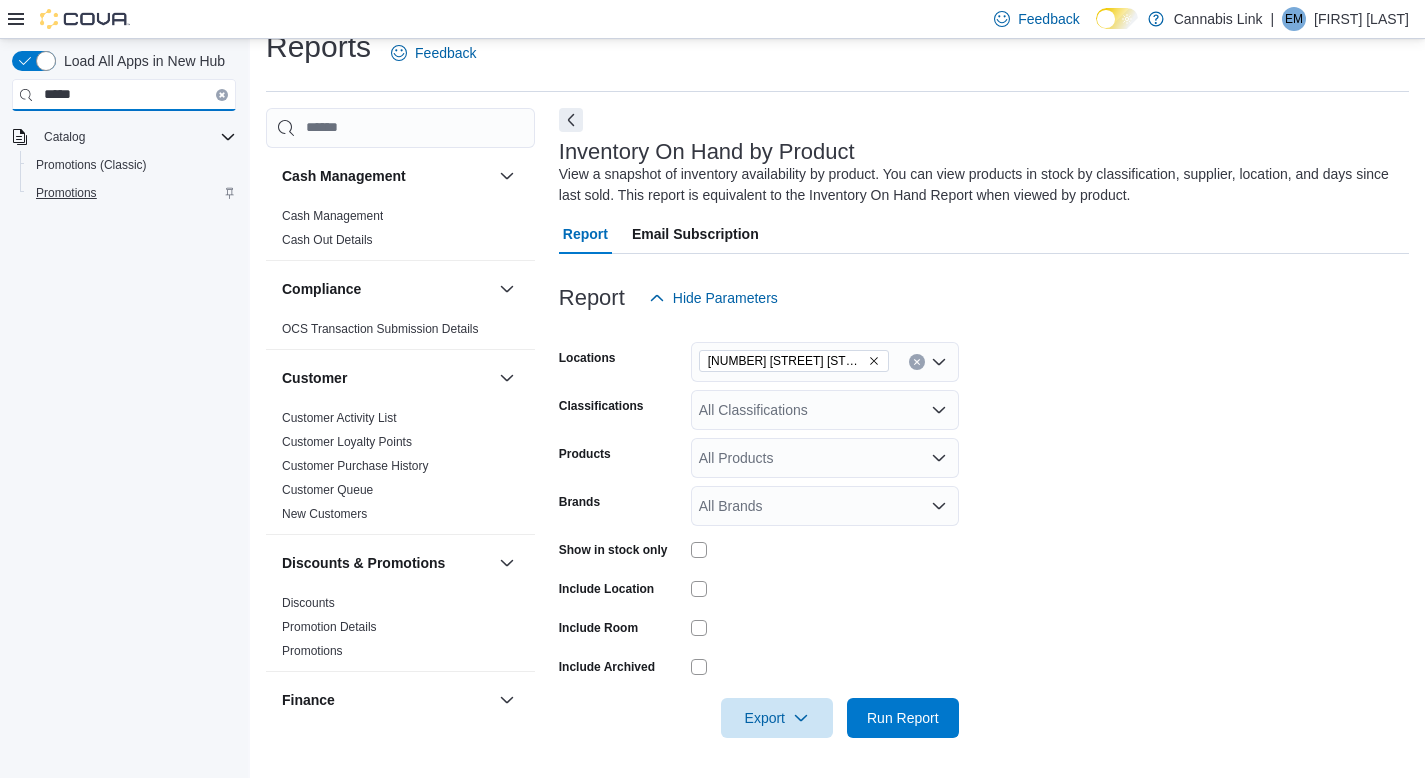 type on "*****" 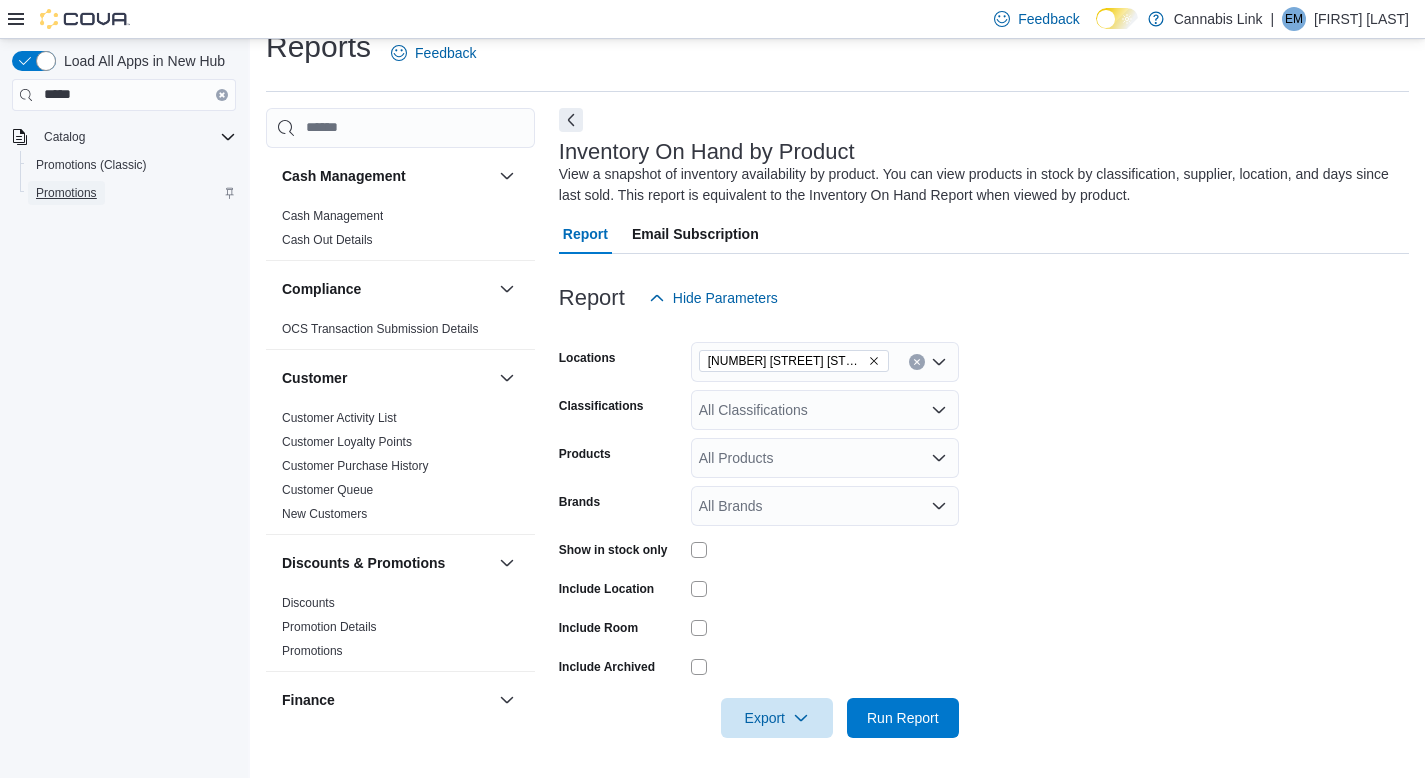 click on "Promotions" at bounding box center [66, 193] 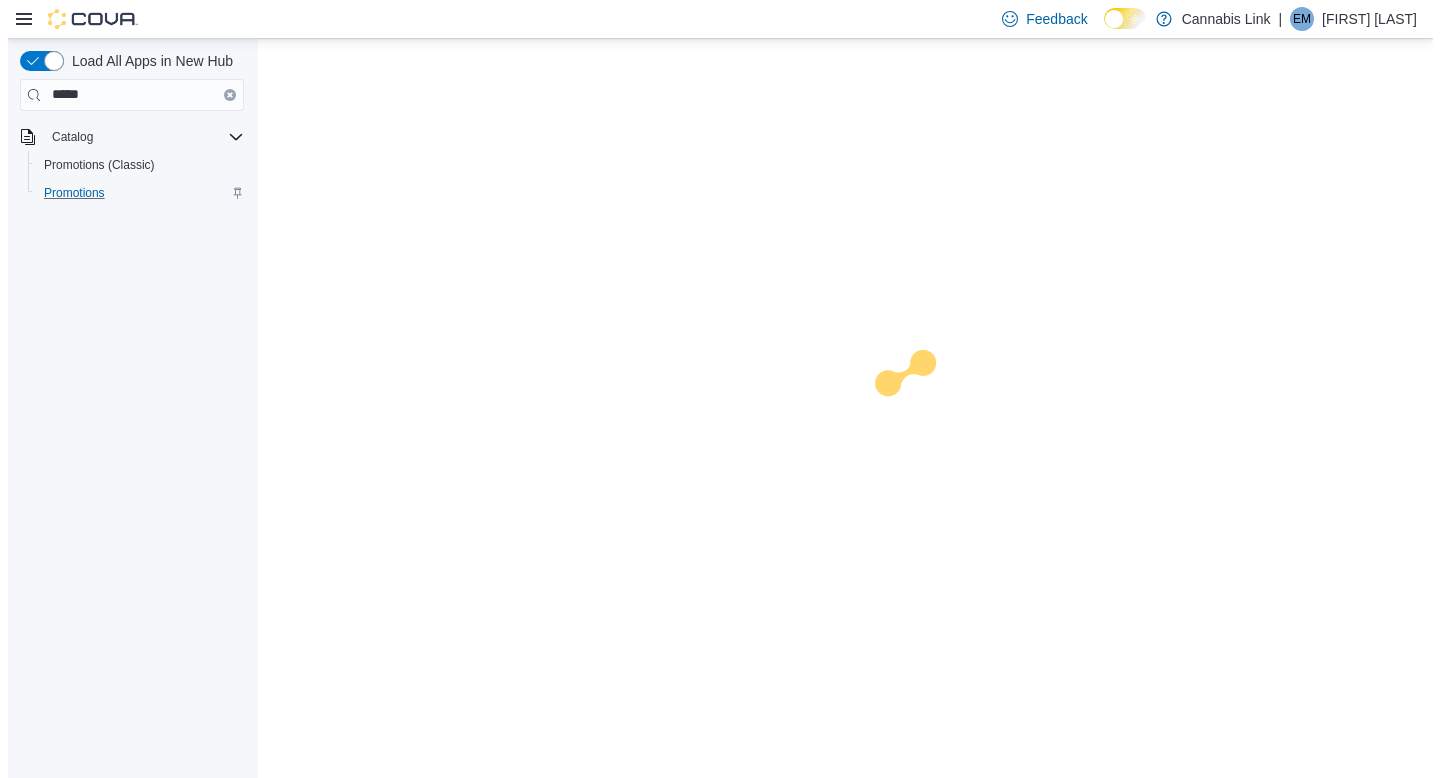 scroll, scrollTop: 0, scrollLeft: 0, axis: both 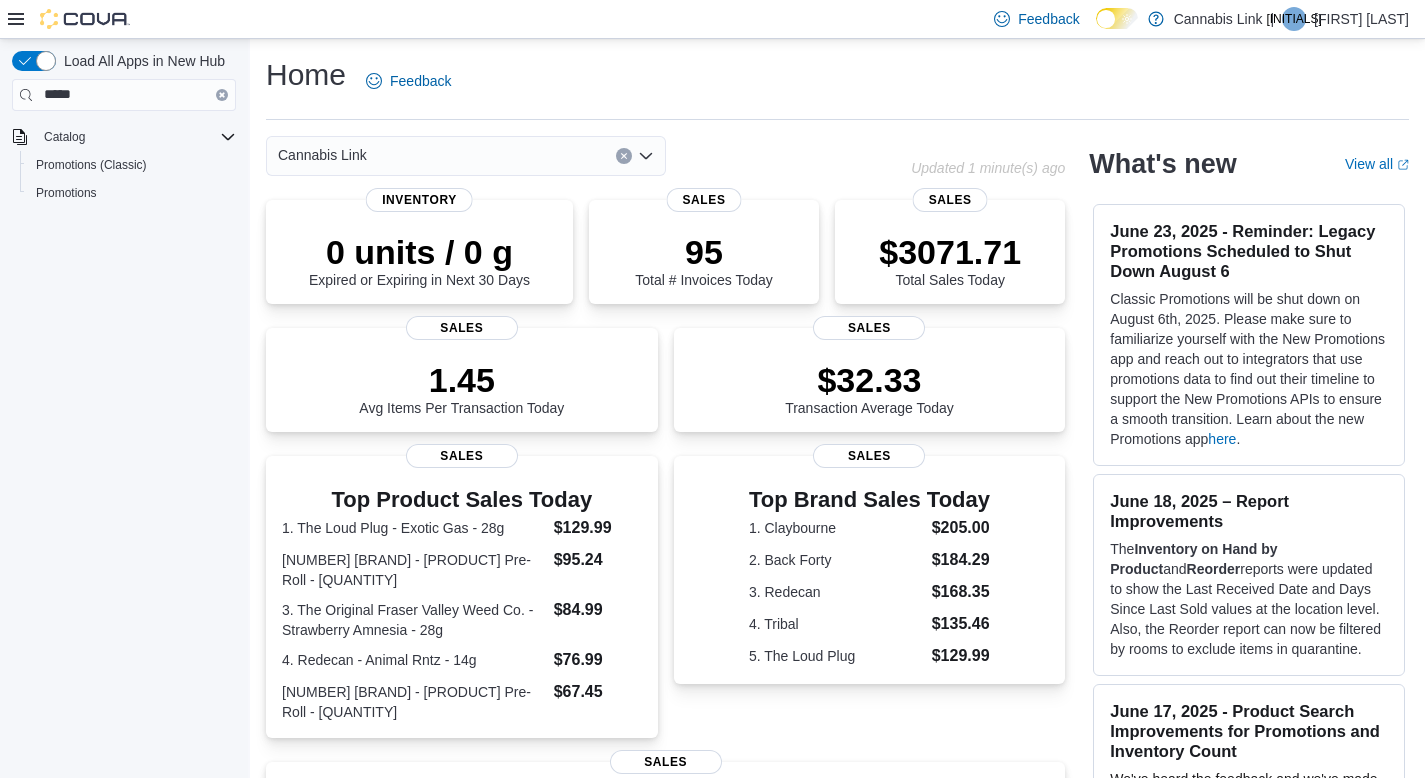 click 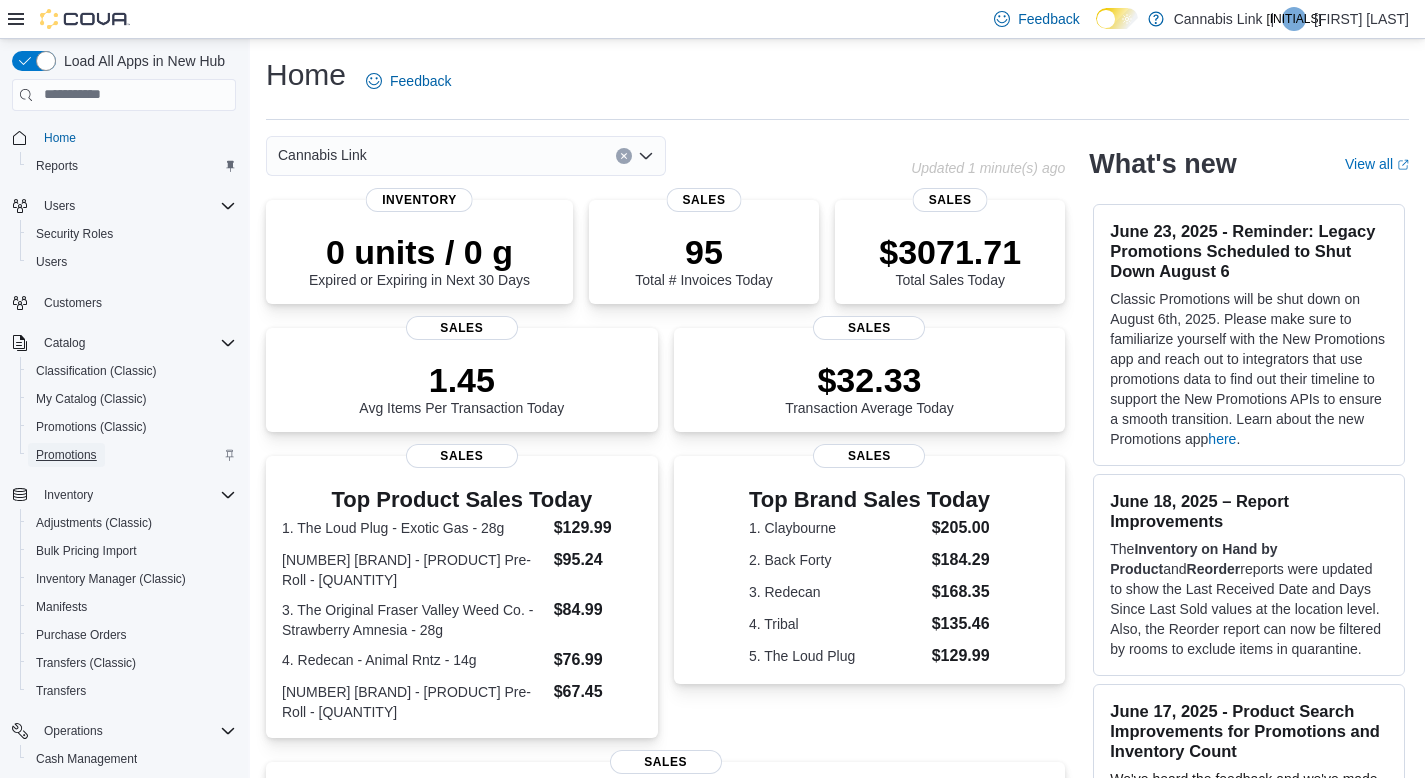 click on "Promotions" at bounding box center (66, 455) 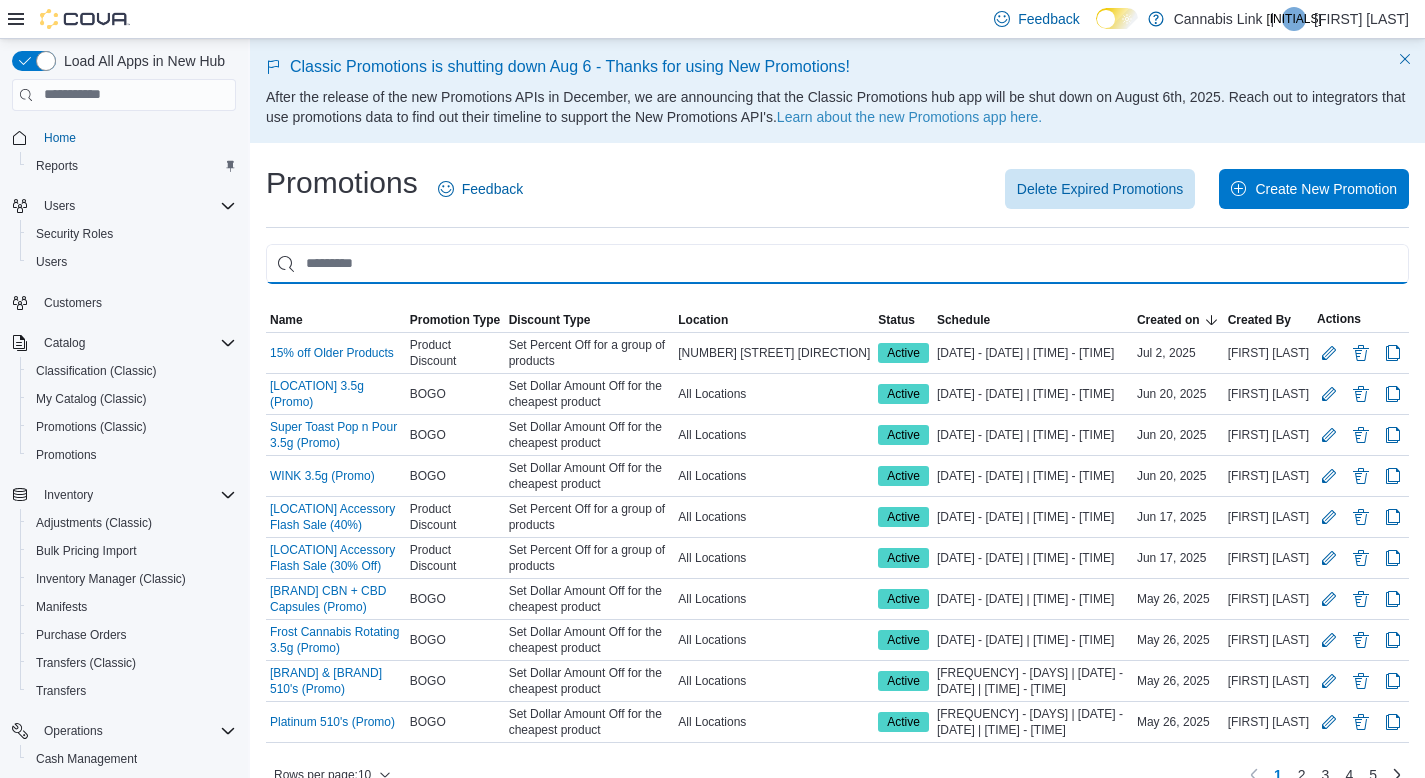 click at bounding box center (837, 264) 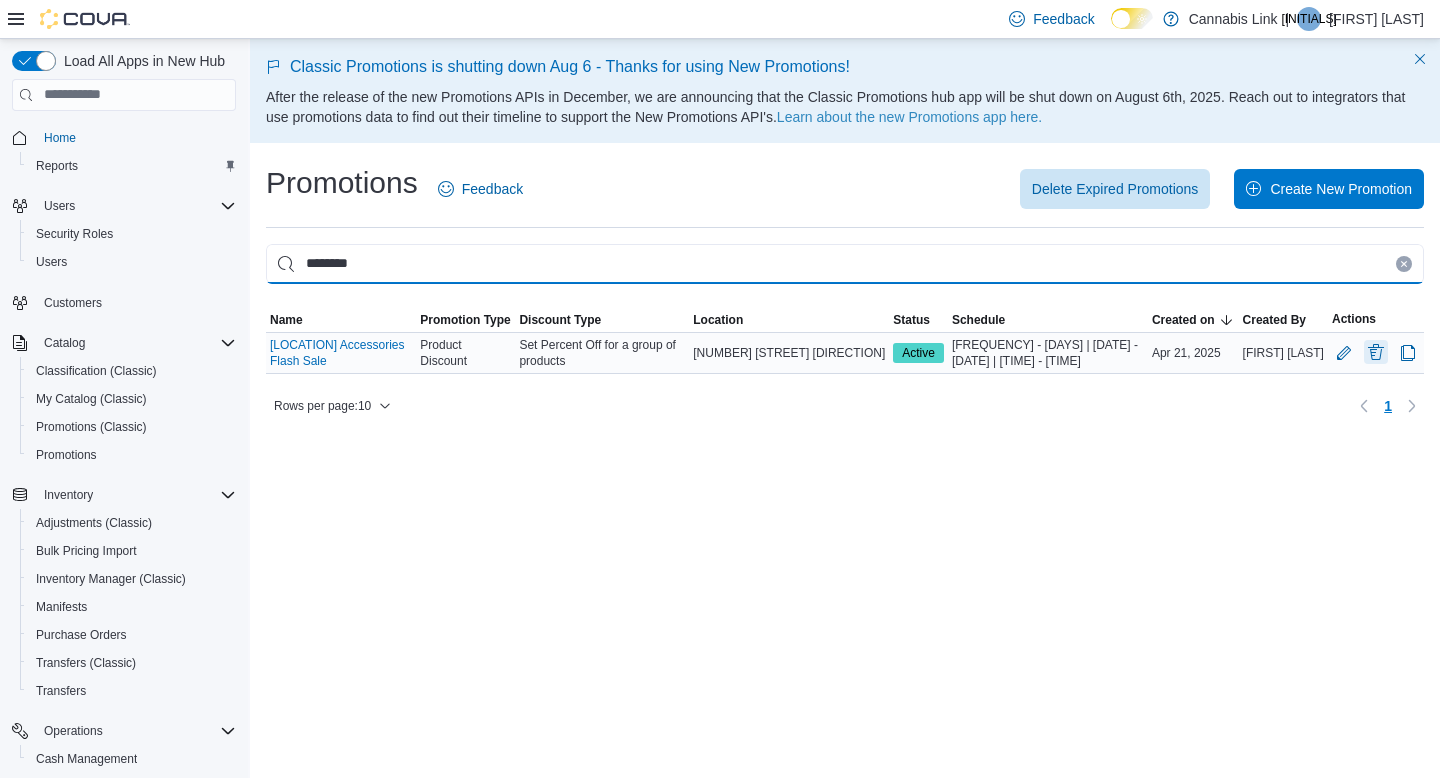 type on "********" 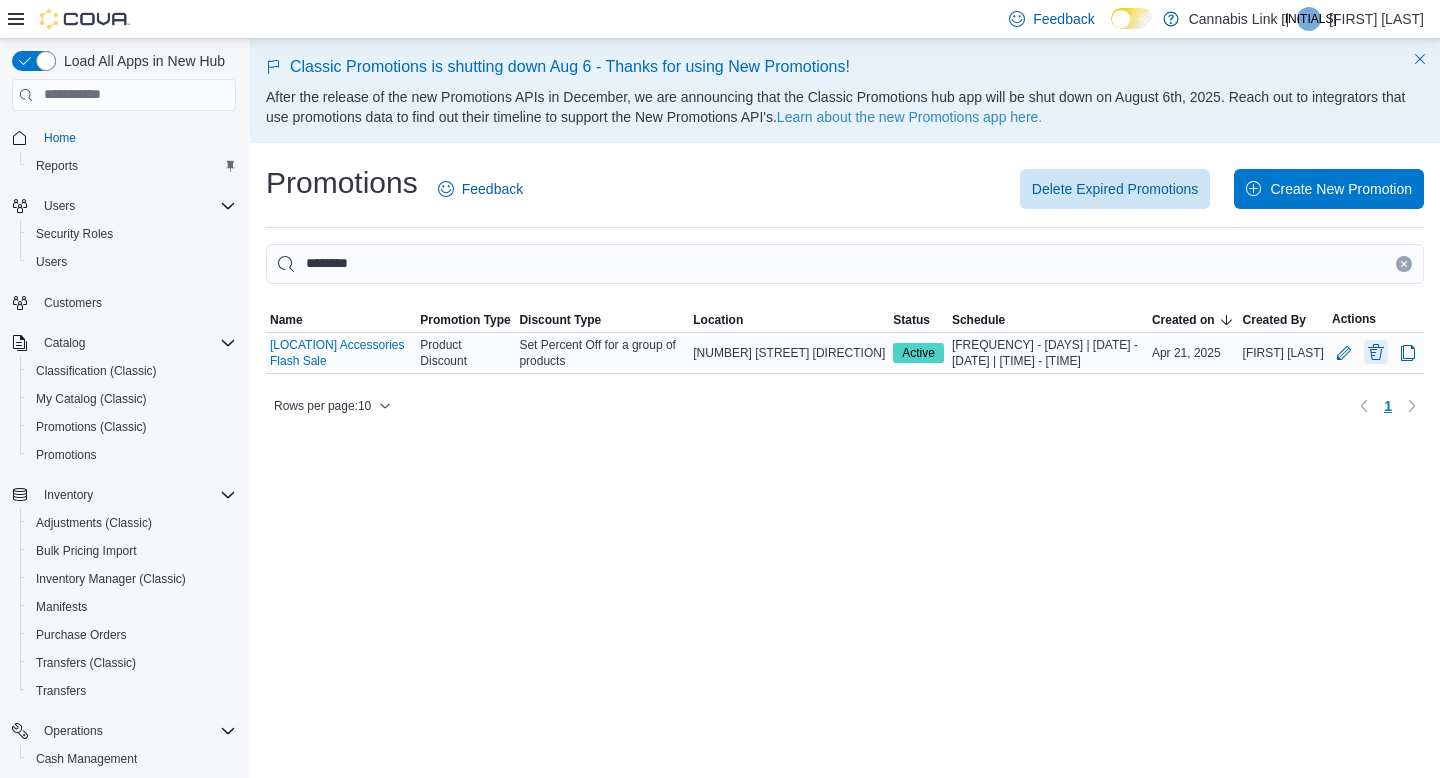 click at bounding box center [1376, 352] 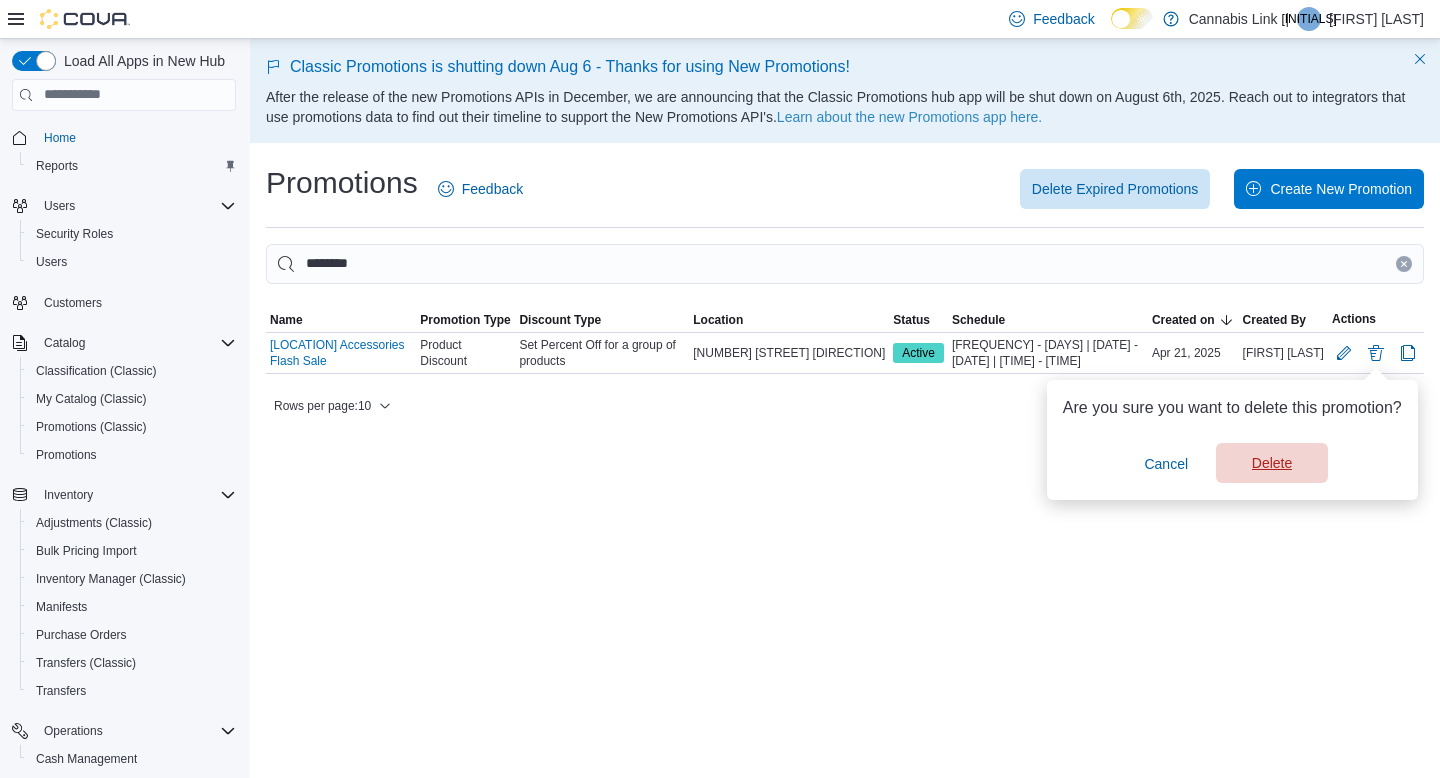 click on "Delete" at bounding box center (1272, 463) 